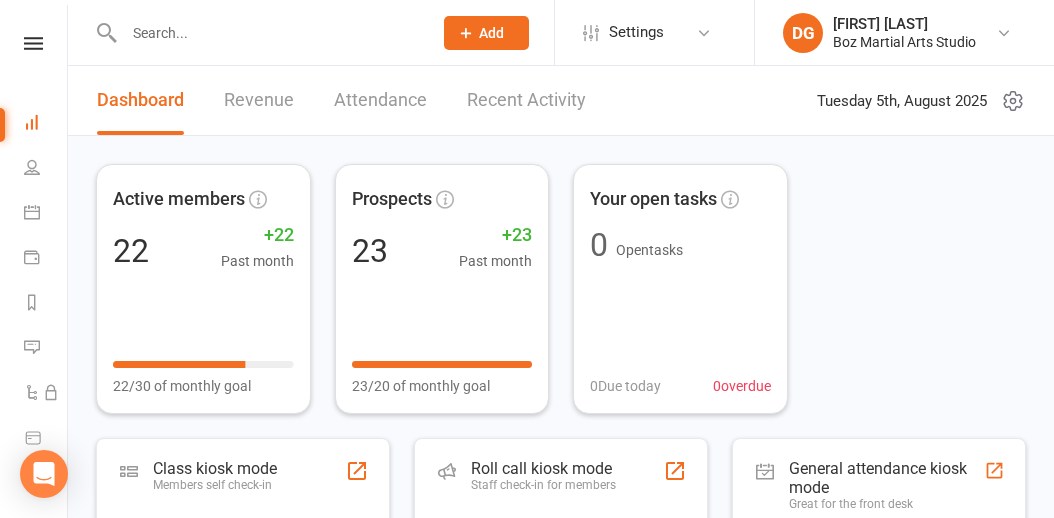 scroll, scrollTop: 0, scrollLeft: 0, axis: both 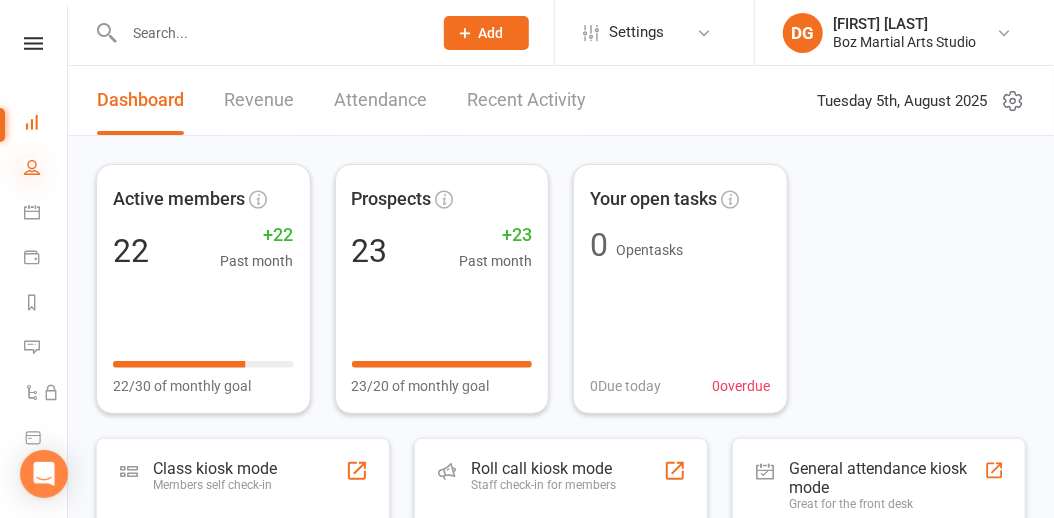 click at bounding box center (32, 167) 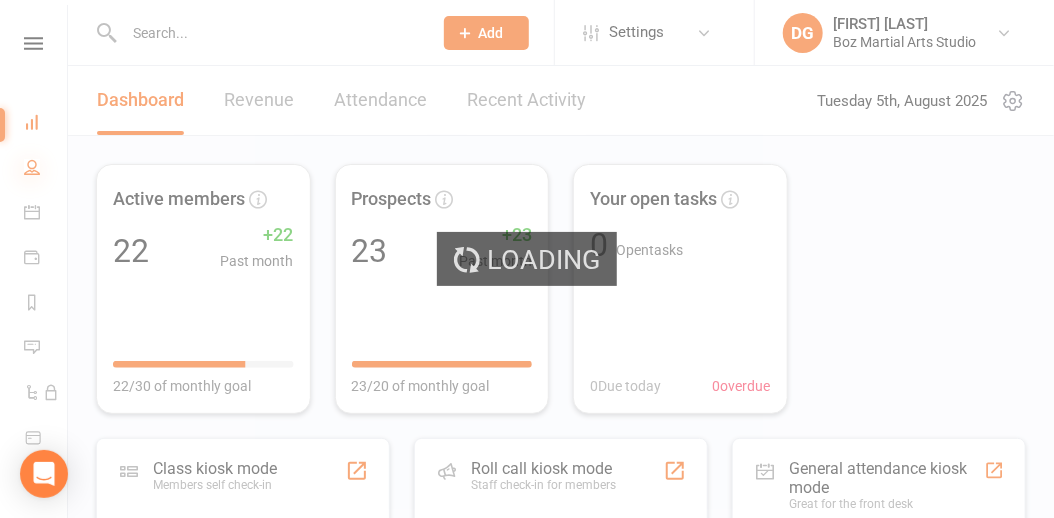 select on "100" 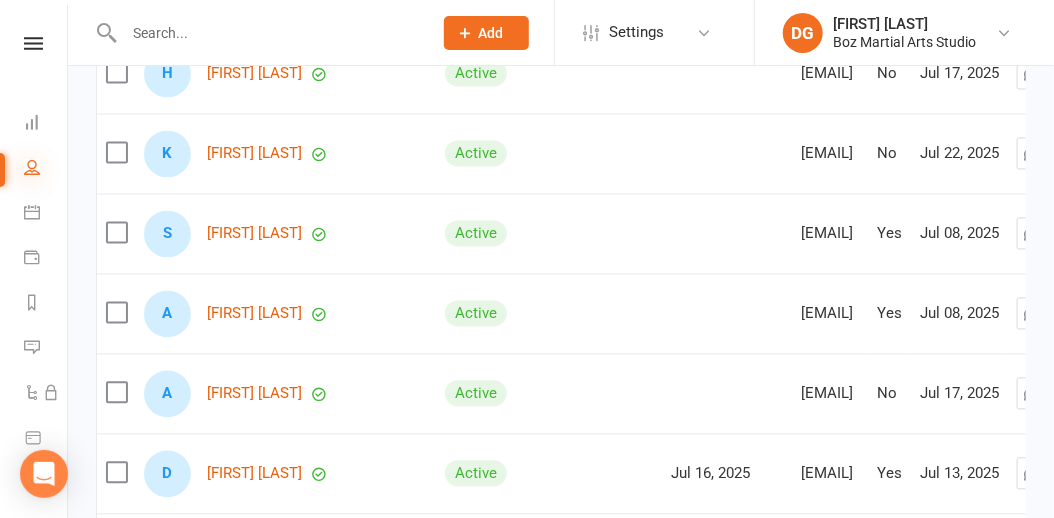 scroll, scrollTop: 1282, scrollLeft: 0, axis: vertical 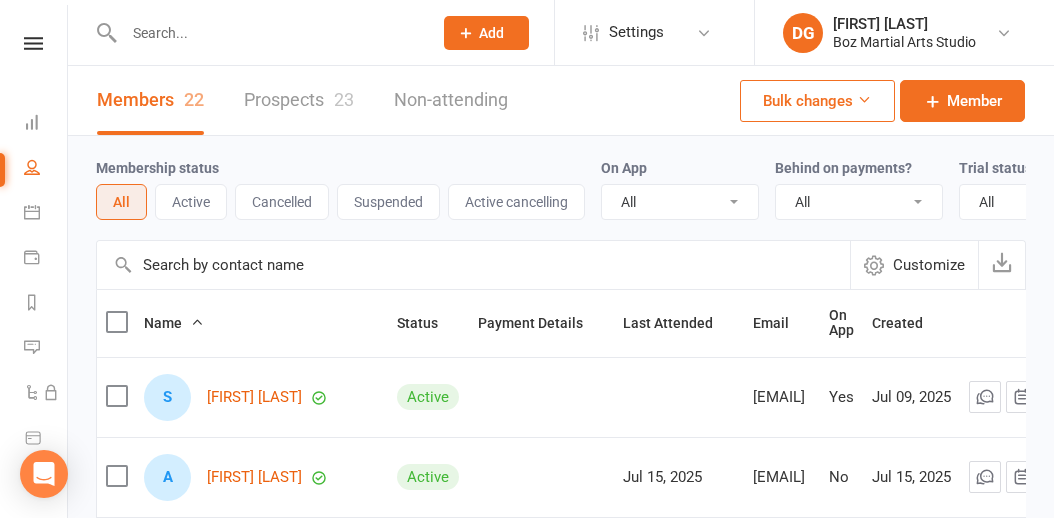 select on "100" 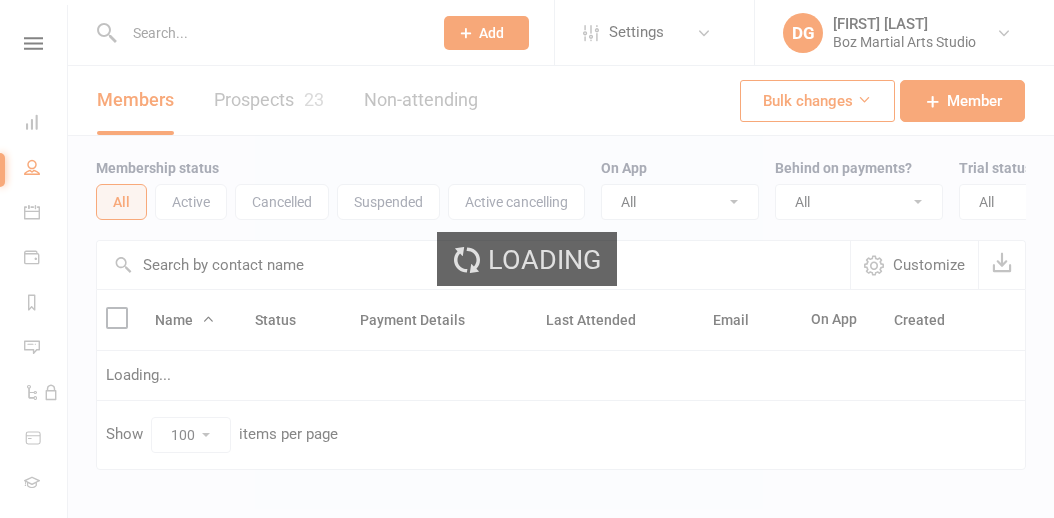 select on "100" 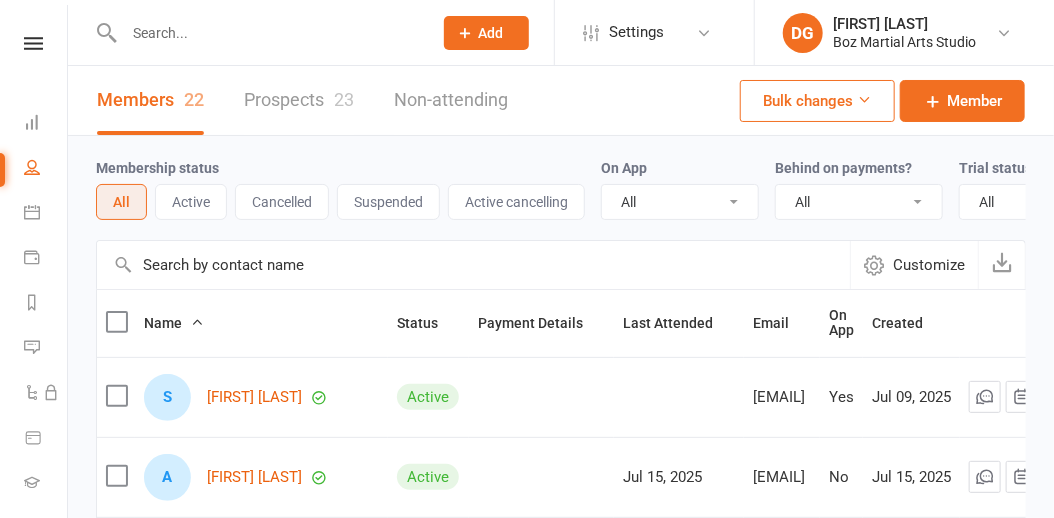 scroll, scrollTop: 0, scrollLeft: 0, axis: both 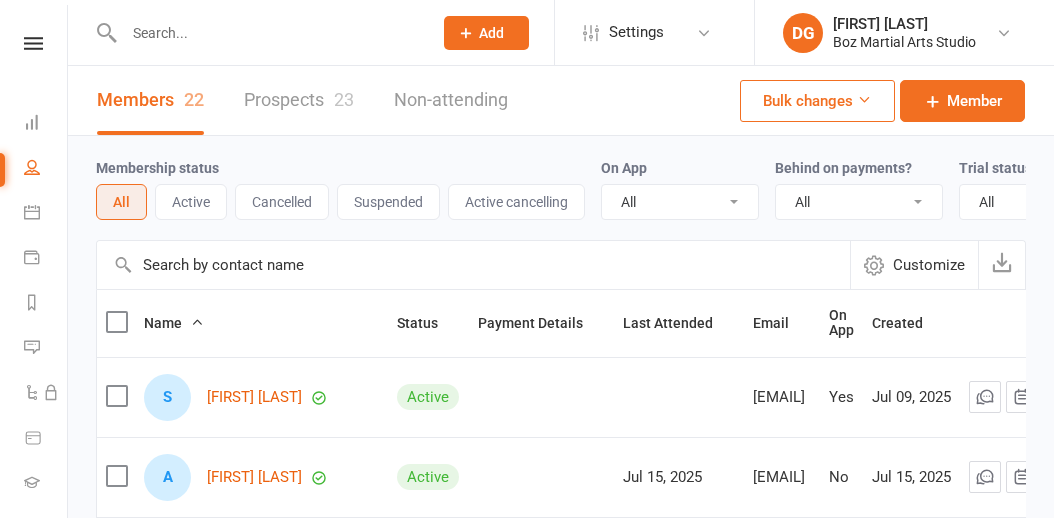 select on "100" 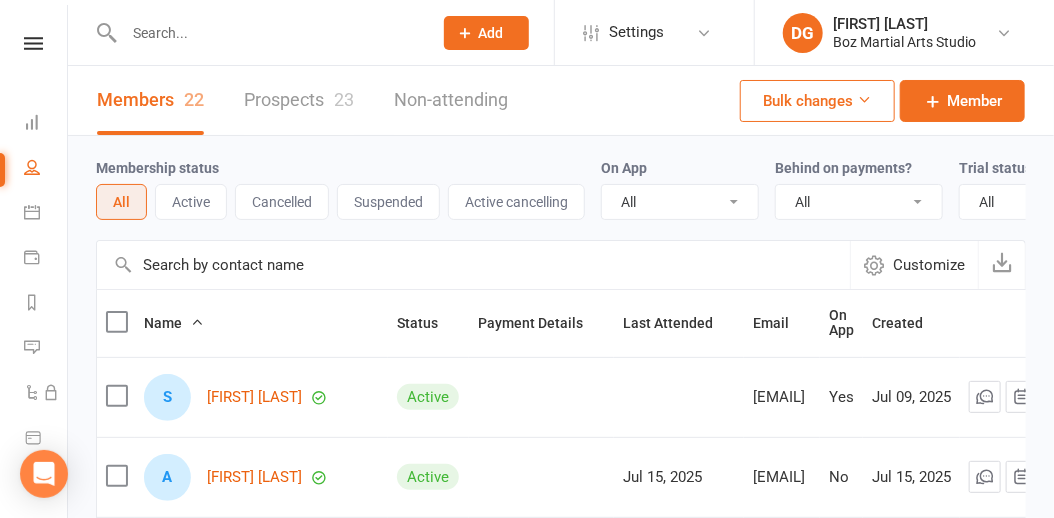 scroll, scrollTop: 0, scrollLeft: 0, axis: both 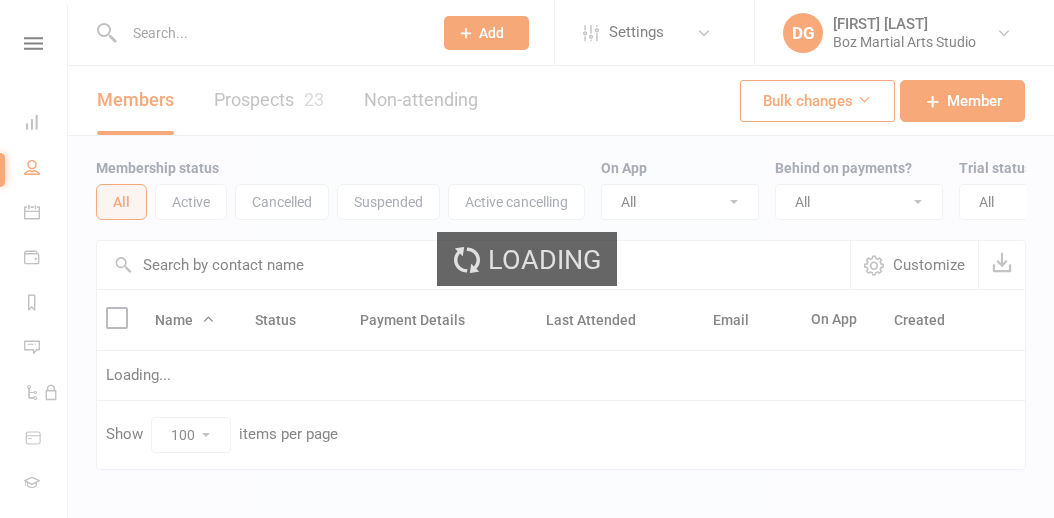 select on "100" 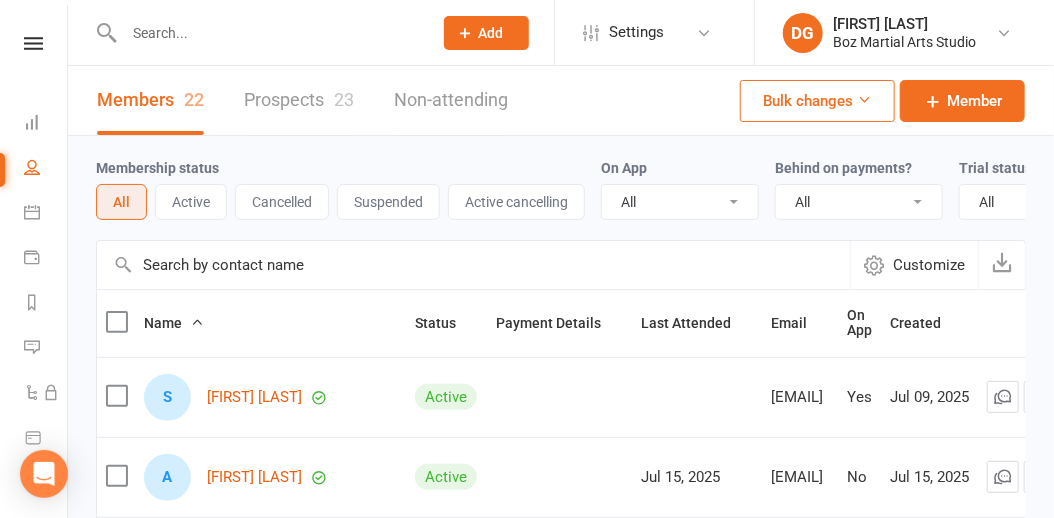scroll, scrollTop: 0, scrollLeft: 0, axis: both 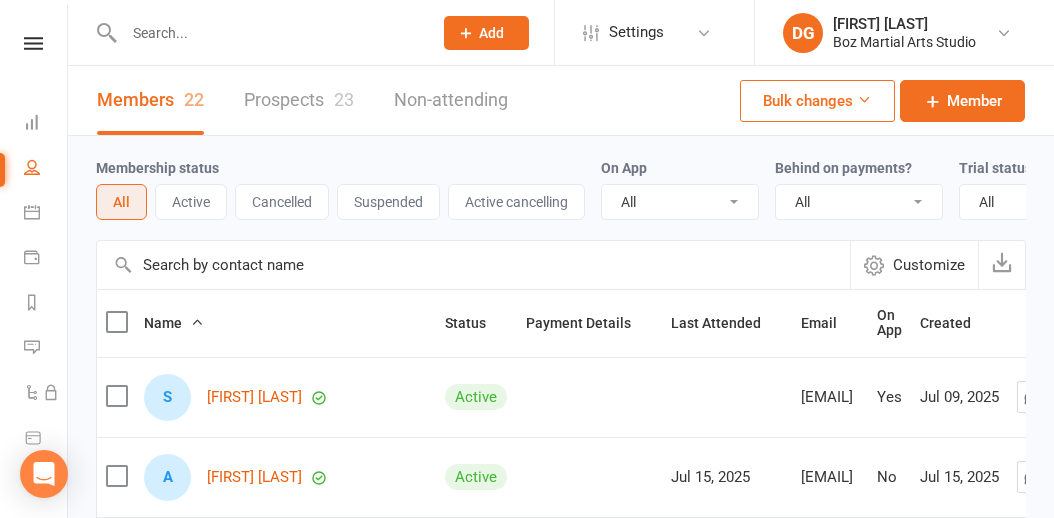 select on "100" 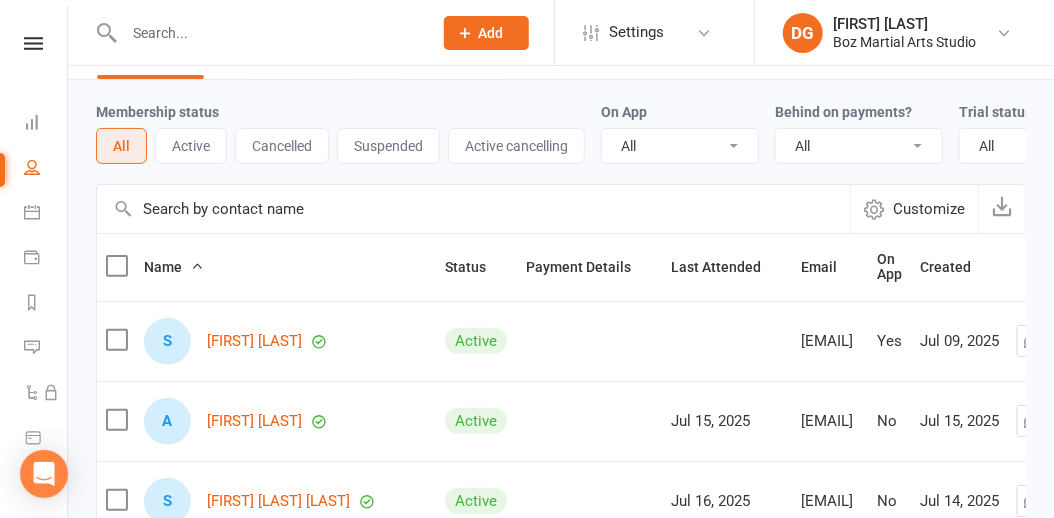scroll, scrollTop: 0, scrollLeft: 0, axis: both 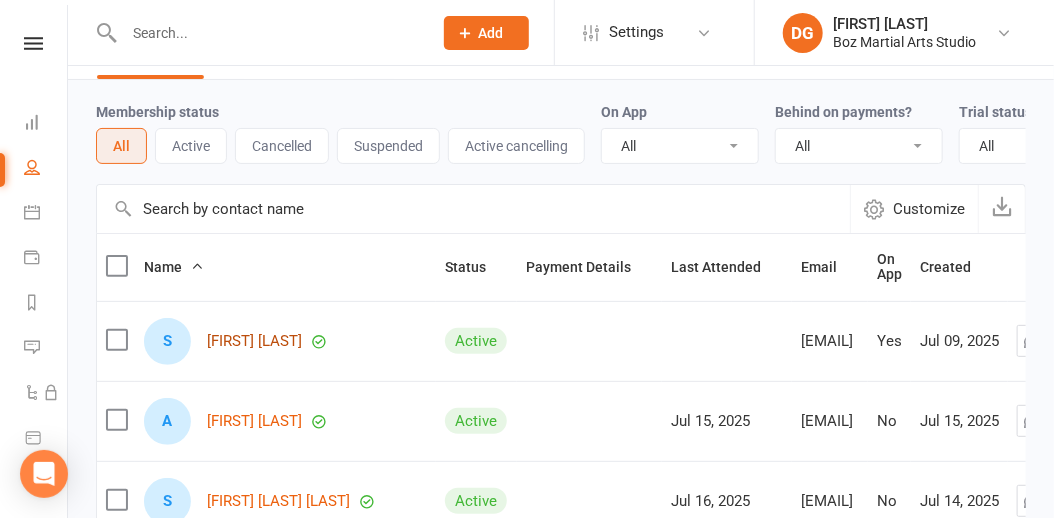 click on "[FIRST] [LAST]" at bounding box center [254, 341] 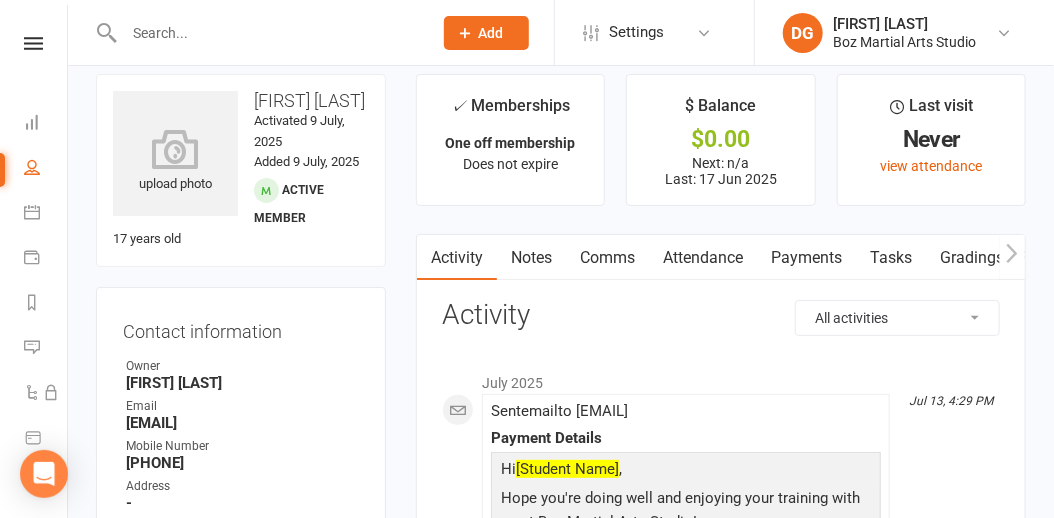 scroll, scrollTop: 19, scrollLeft: 0, axis: vertical 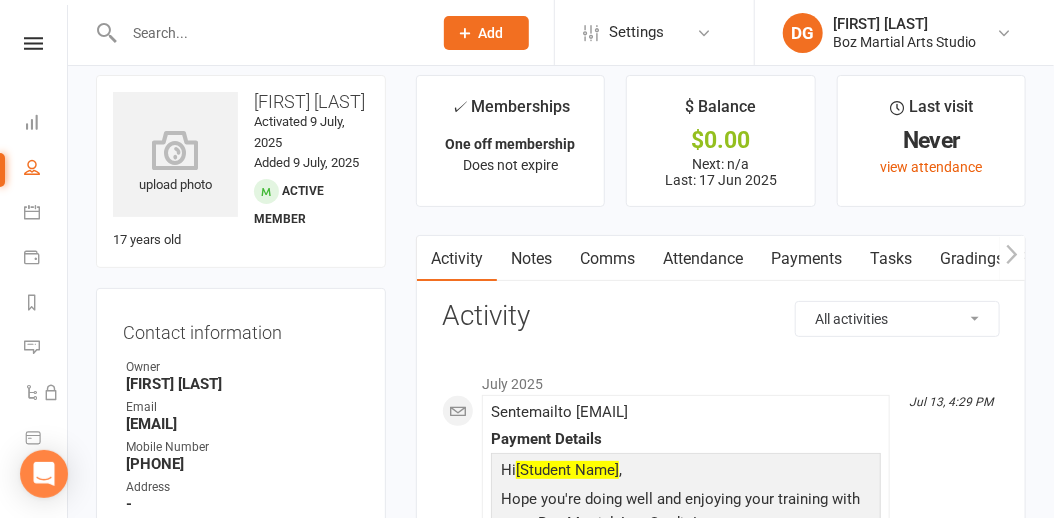 select on "100" 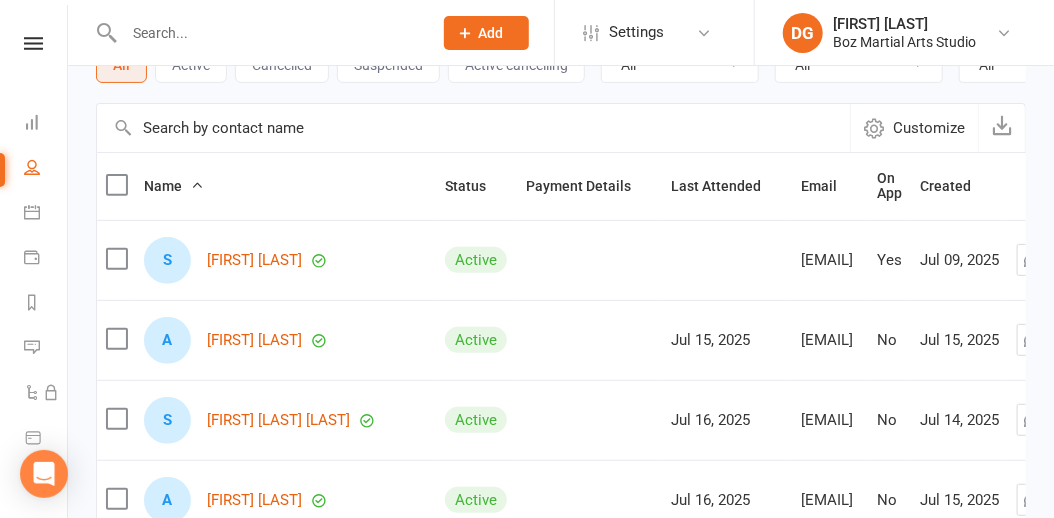 scroll, scrollTop: 0, scrollLeft: 0, axis: both 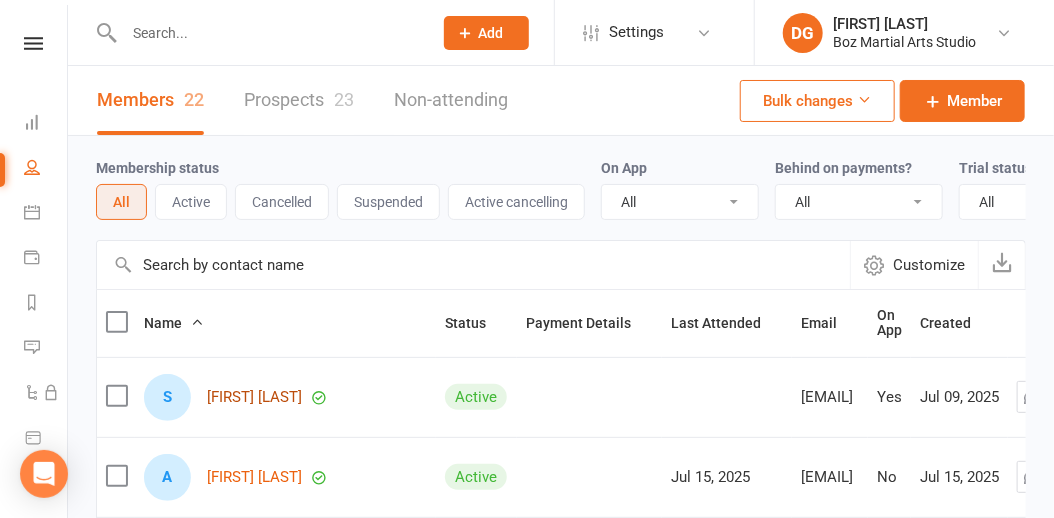 click on "[FIRST] [LAST]" at bounding box center [254, 397] 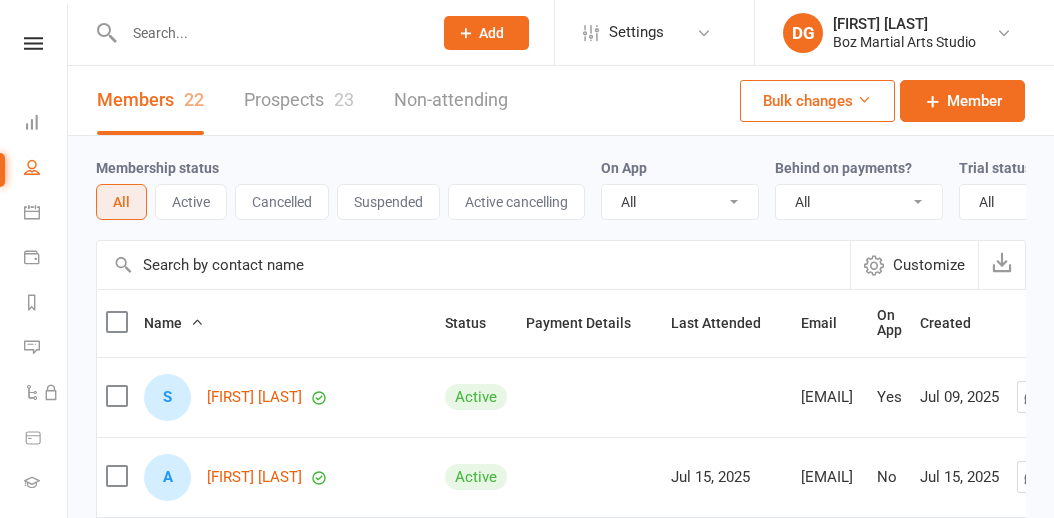 select on "100" 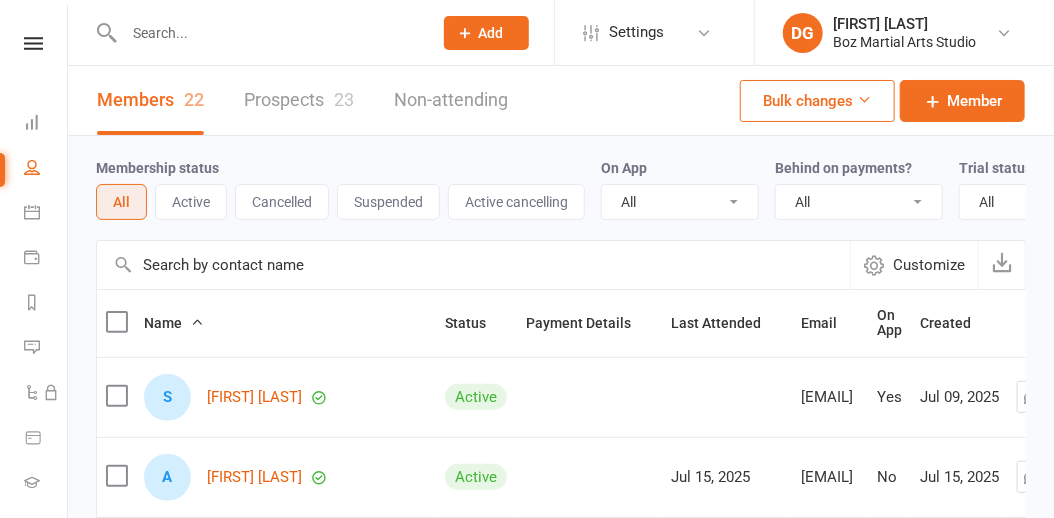 scroll, scrollTop: 0, scrollLeft: 0, axis: both 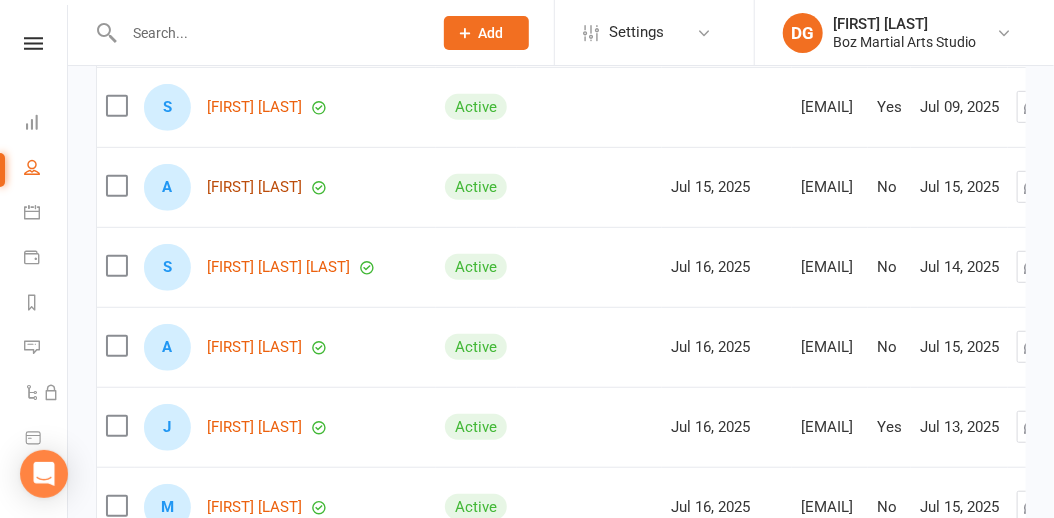 click on "[FIRST] [LAST]" at bounding box center [254, 187] 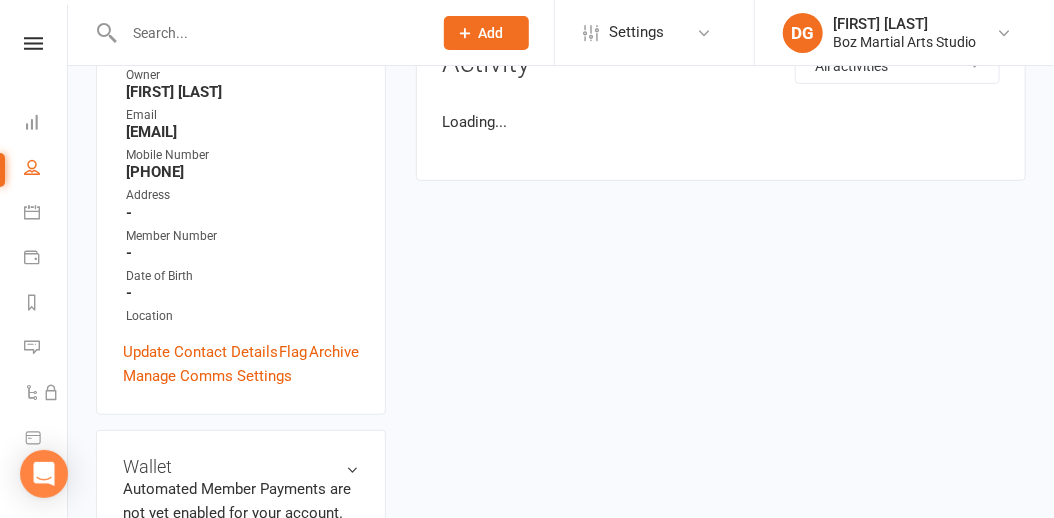 scroll, scrollTop: 0, scrollLeft: 0, axis: both 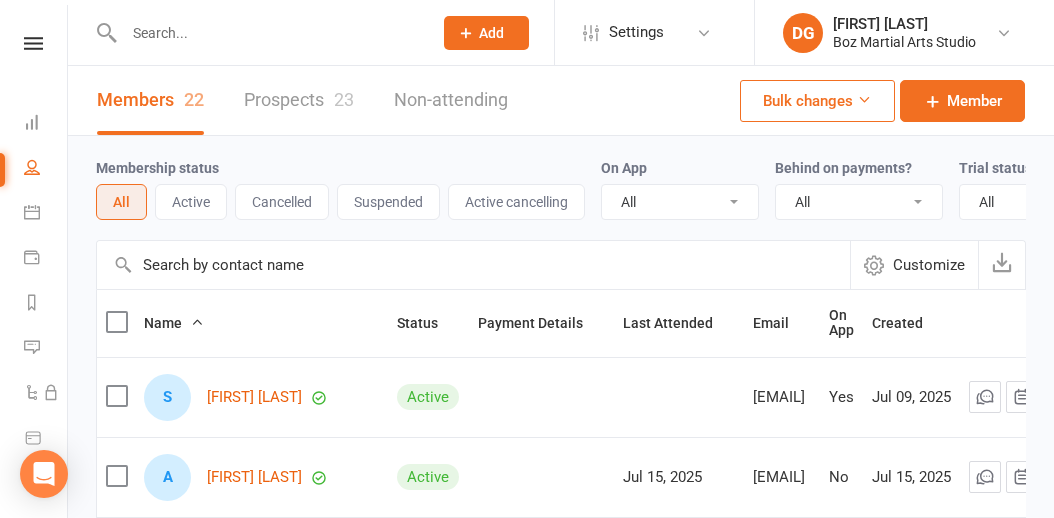 select on "100" 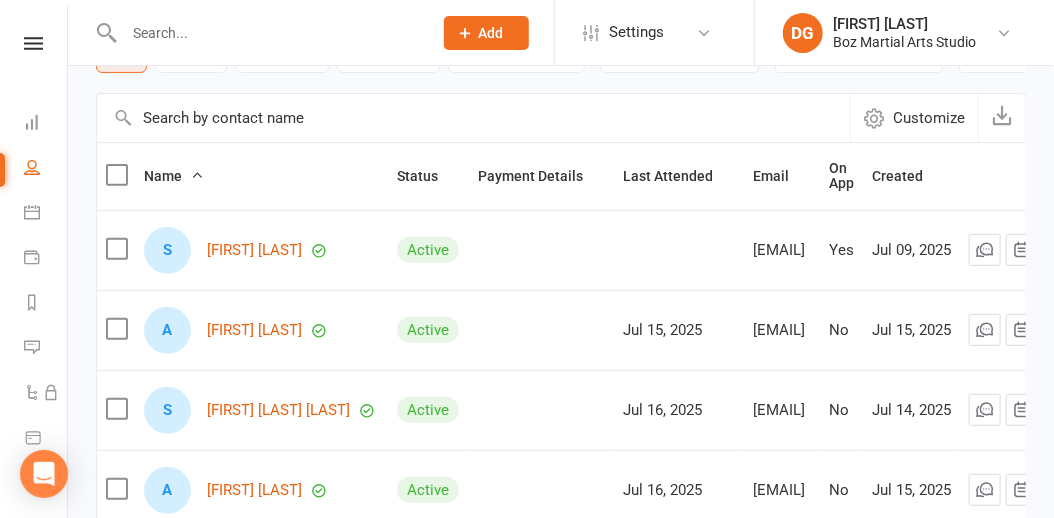 scroll, scrollTop: 0, scrollLeft: 0, axis: both 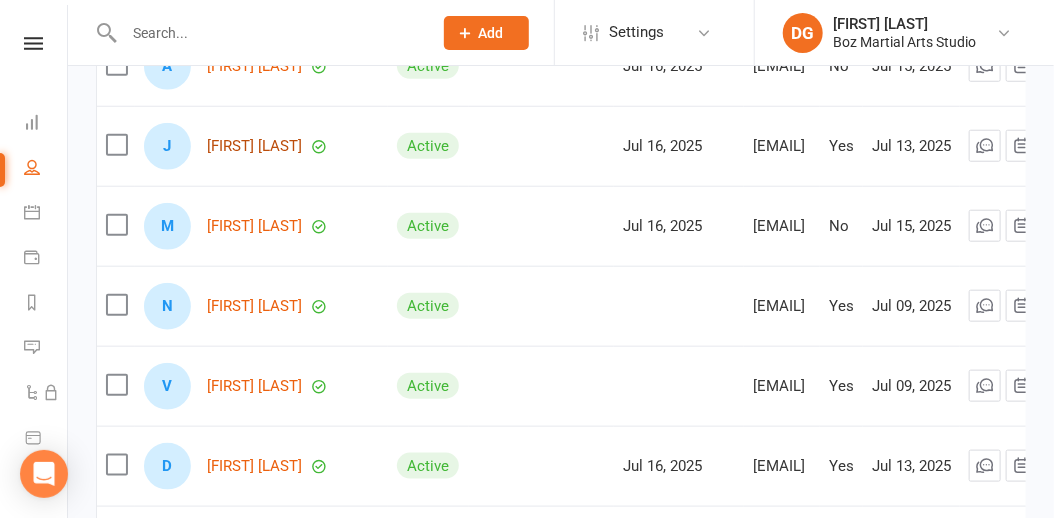 click on "[FIRST] [LAST]" at bounding box center (254, 146) 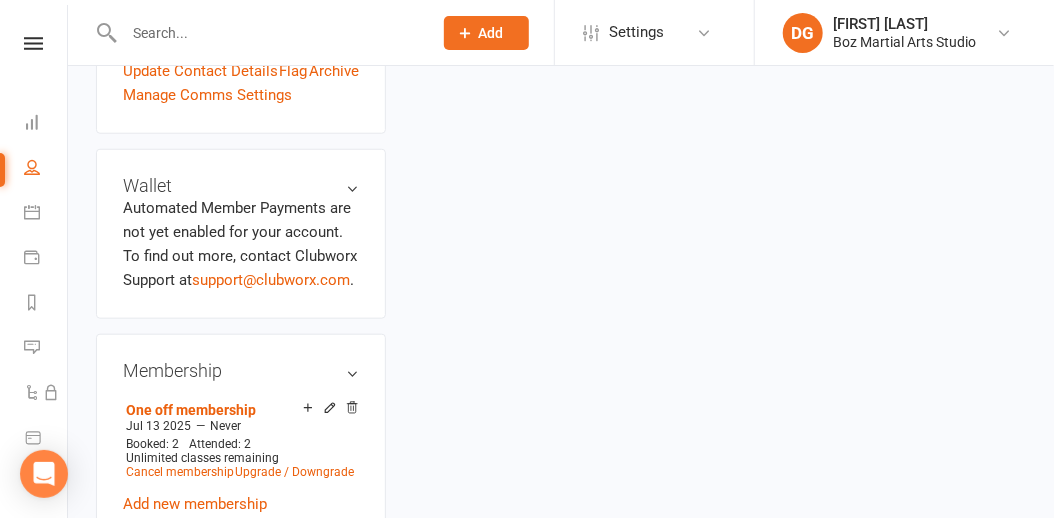 scroll, scrollTop: 0, scrollLeft: 0, axis: both 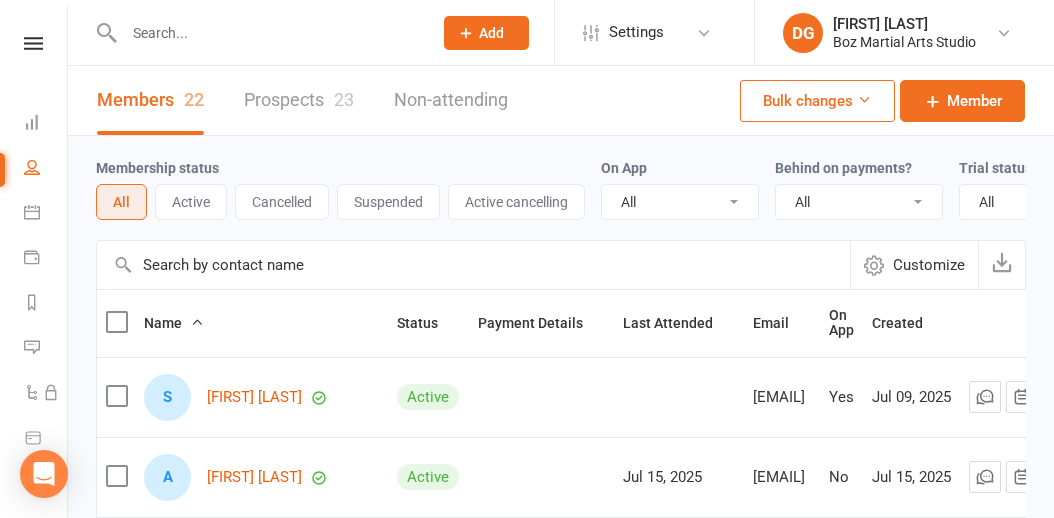 select on "100" 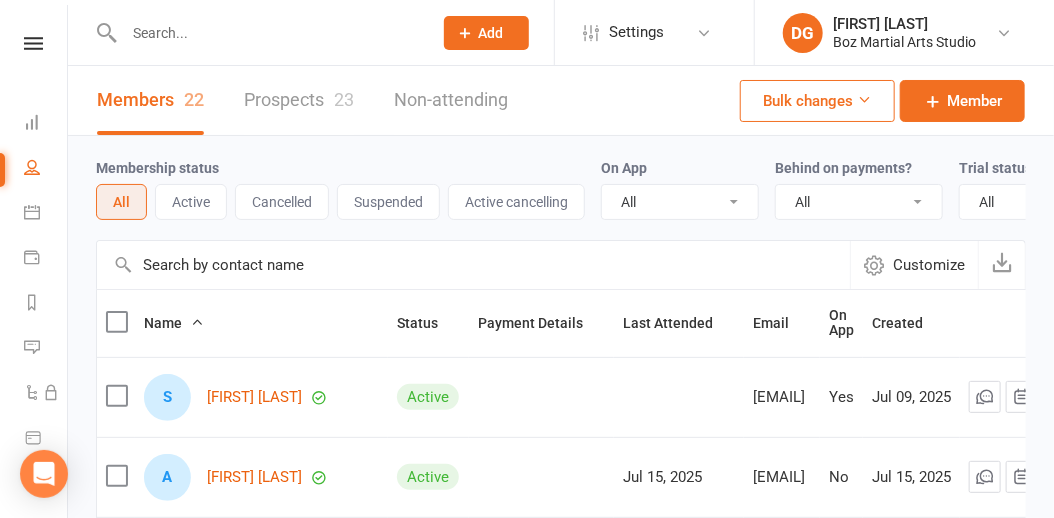 scroll, scrollTop: 0, scrollLeft: 0, axis: both 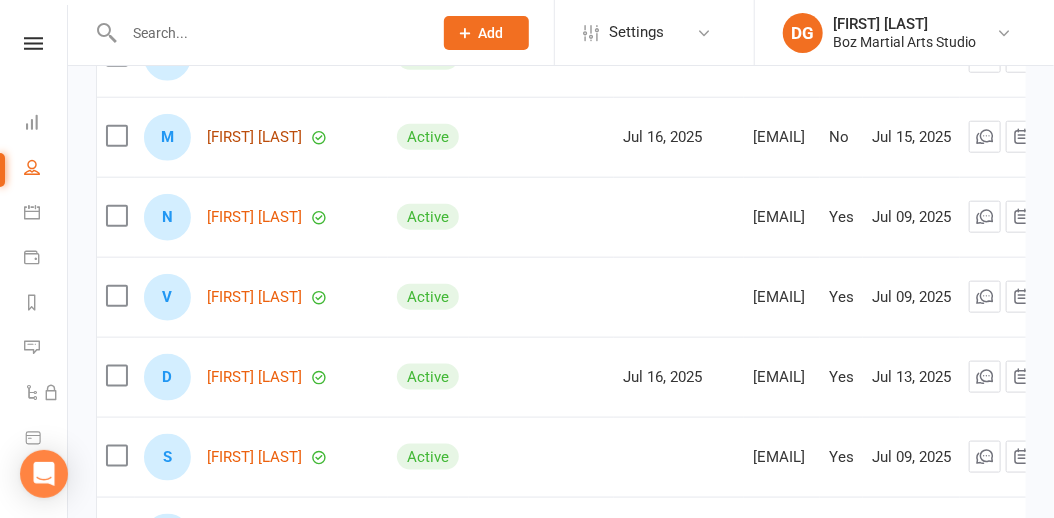 click on "[FIRST] [LAST]" at bounding box center (254, 137) 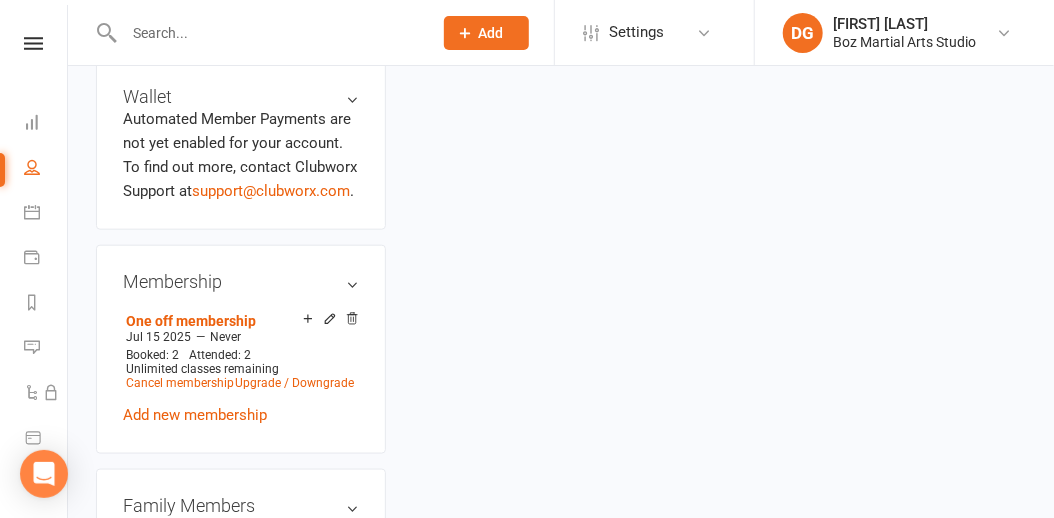 scroll, scrollTop: 0, scrollLeft: 0, axis: both 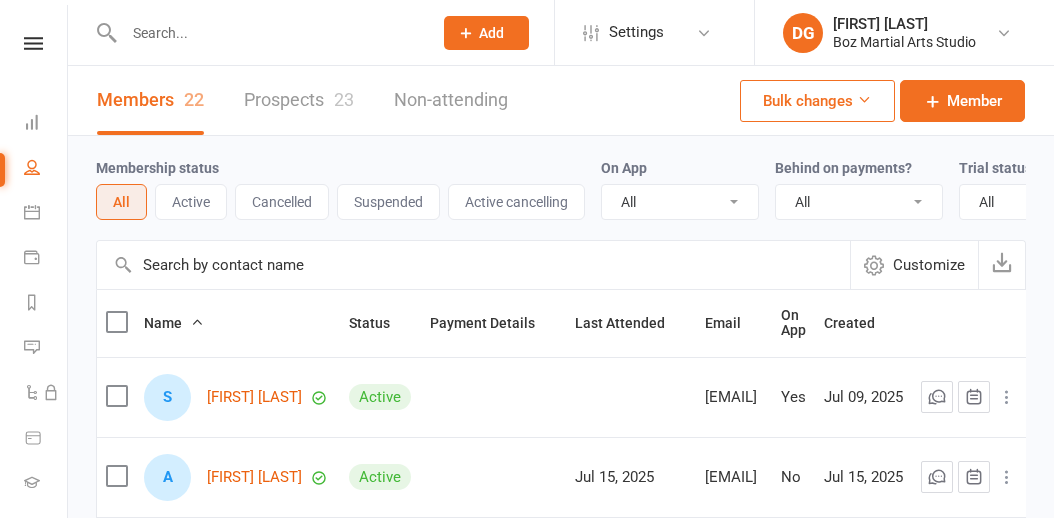 select on "100" 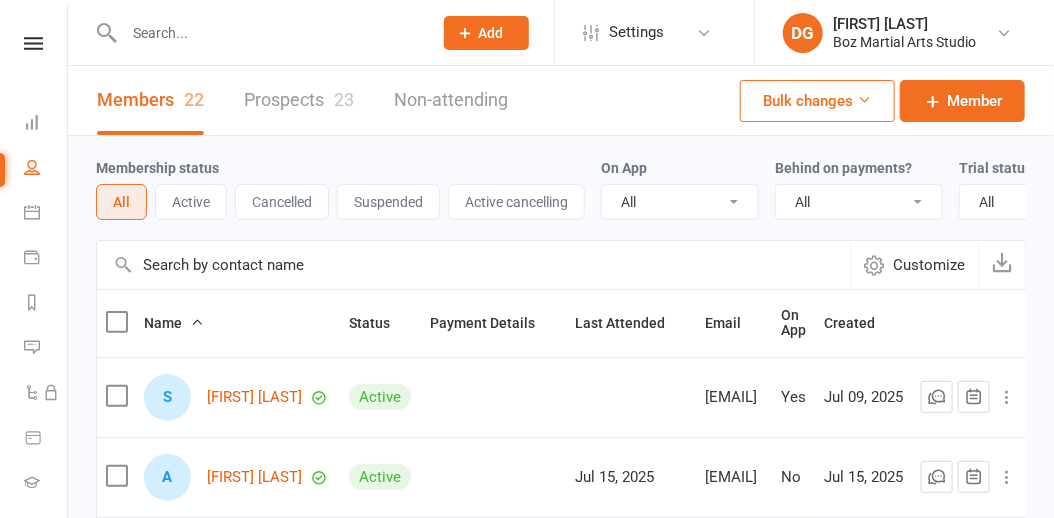 scroll, scrollTop: 358, scrollLeft: 0, axis: vertical 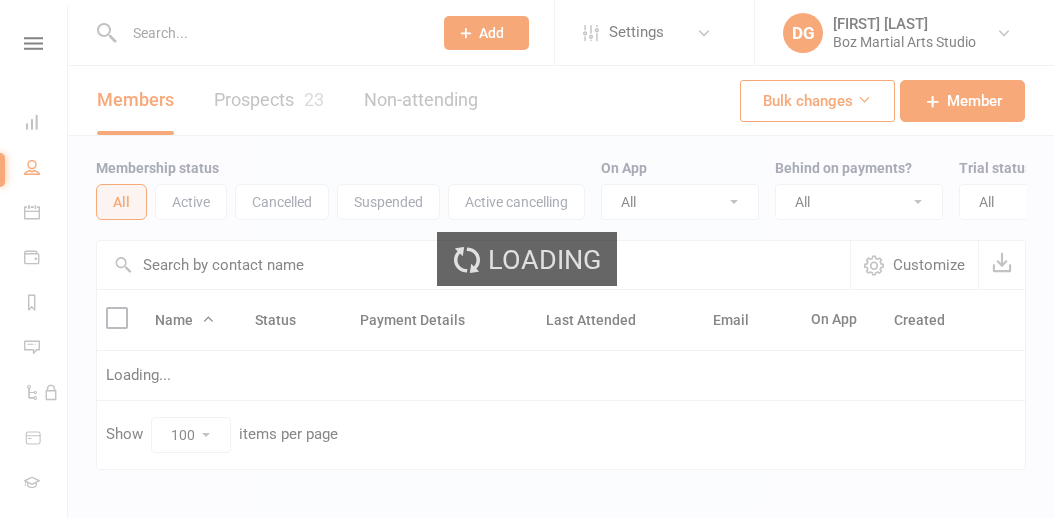 select on "100" 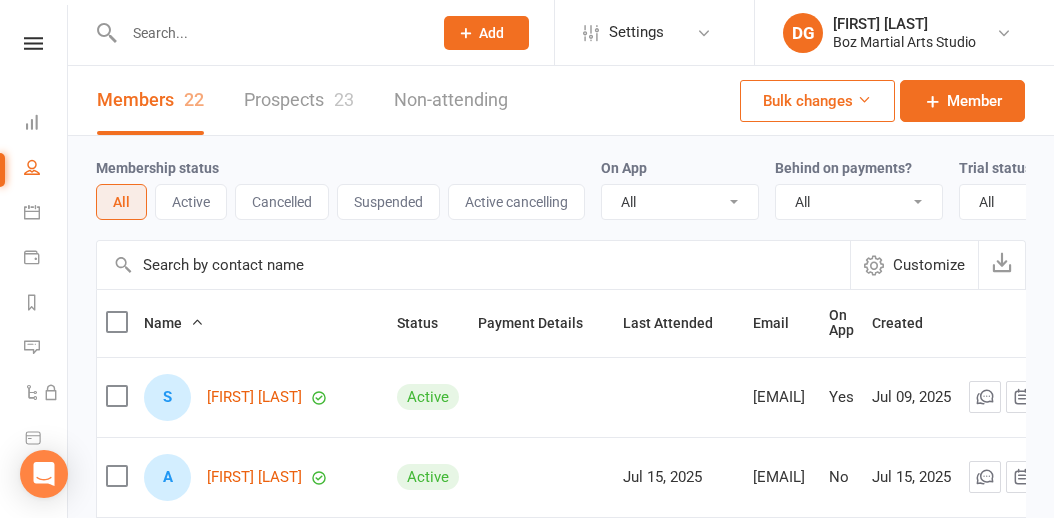 select on "100" 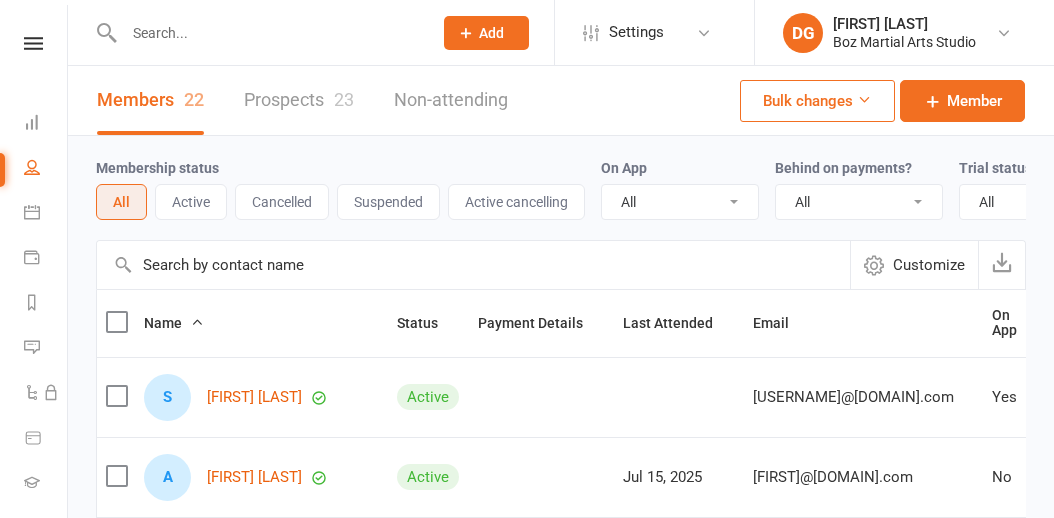 select on "100" 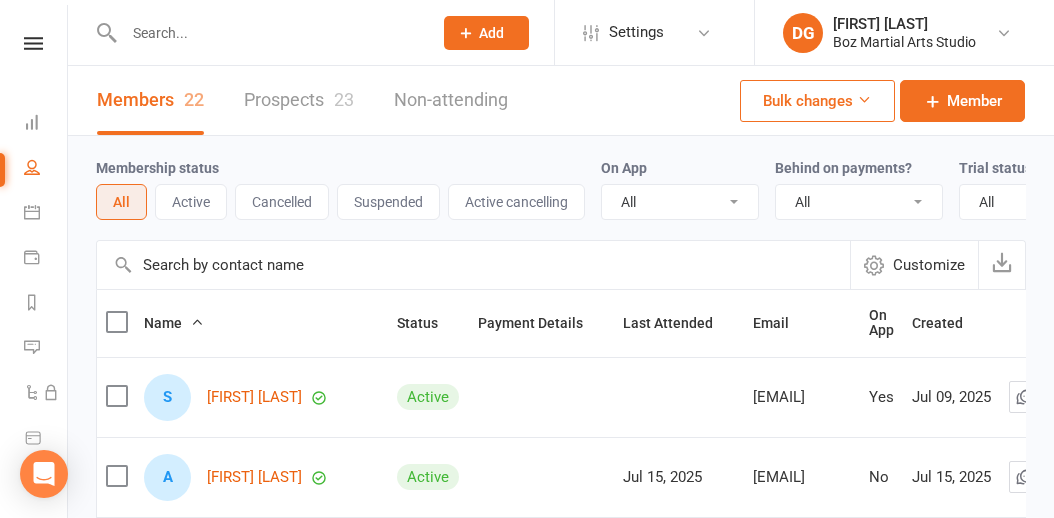 select on "100" 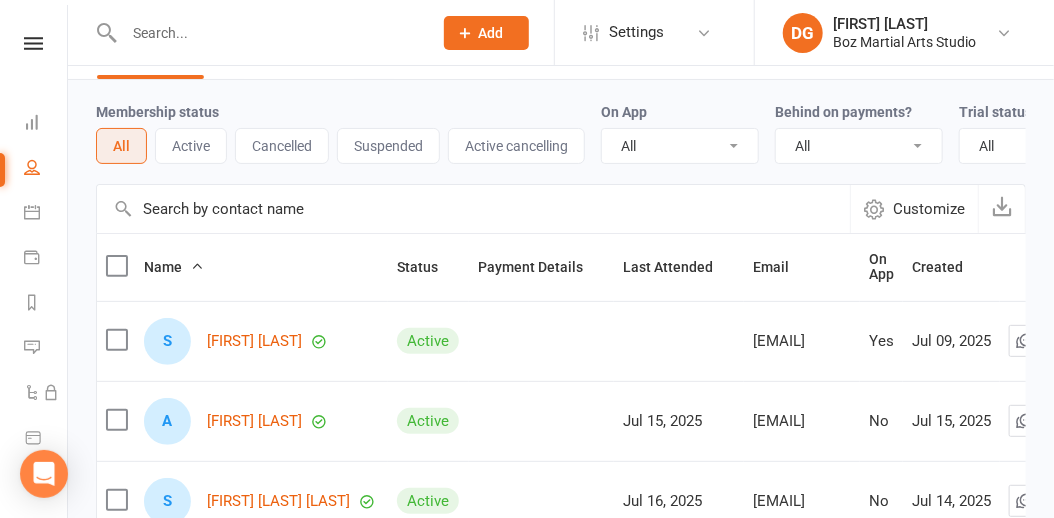 scroll, scrollTop: 0, scrollLeft: 0, axis: both 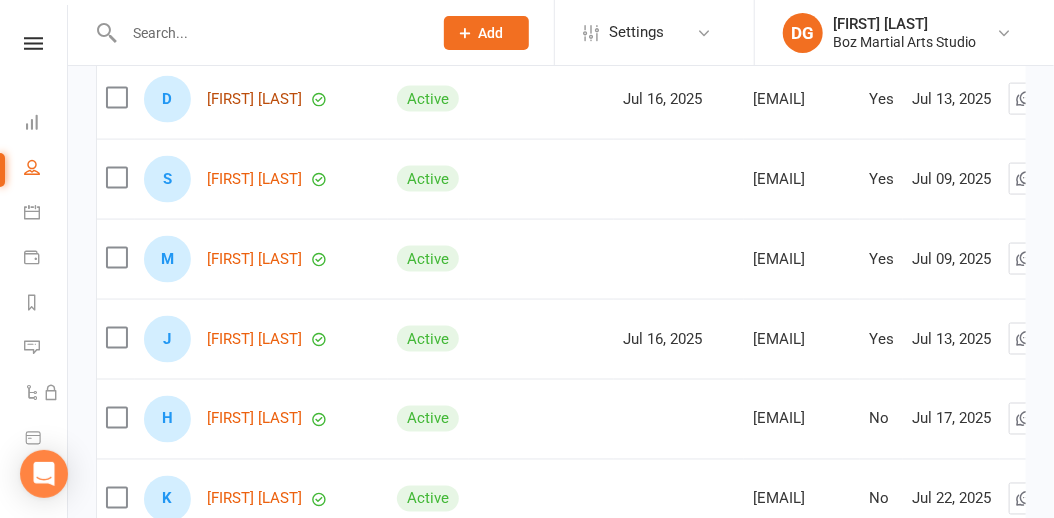 click on "[FIRST] [LAST]" at bounding box center [254, 99] 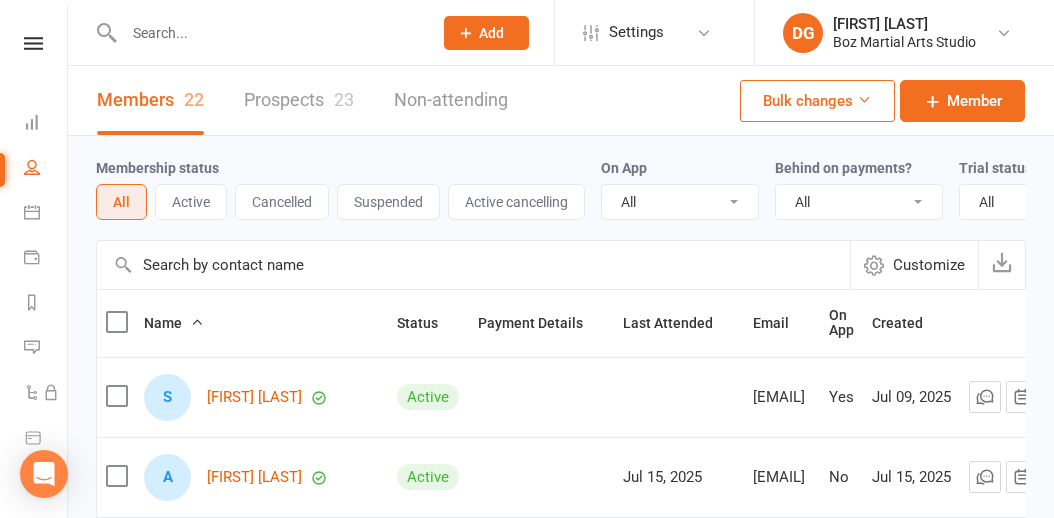 select on "100" 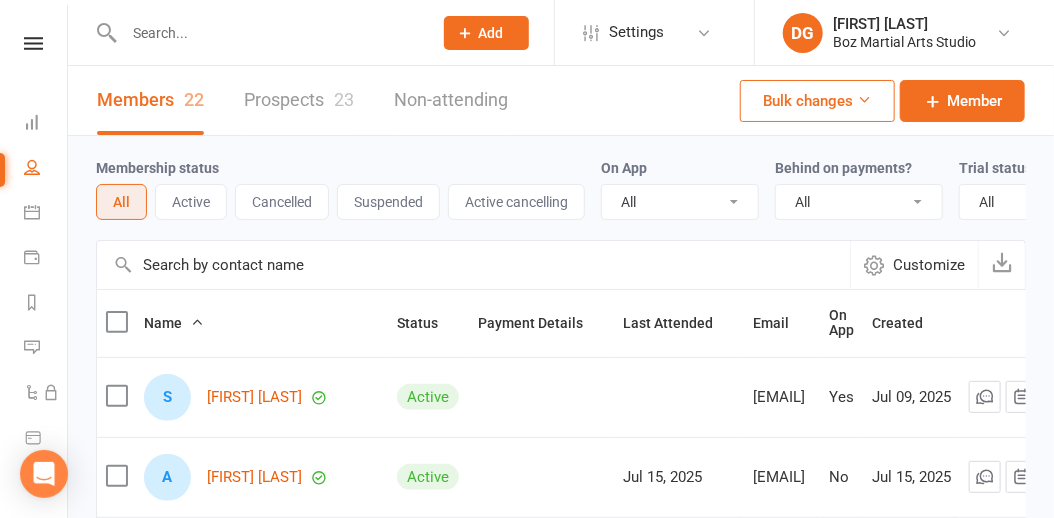 scroll, scrollTop: 0, scrollLeft: 0, axis: both 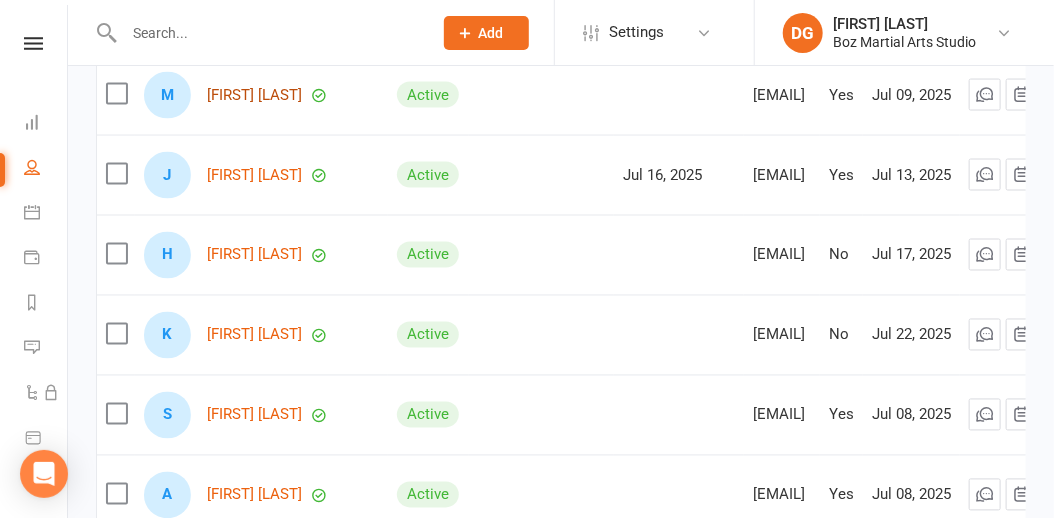 click on "[FIRST] [LAST]" at bounding box center [254, 95] 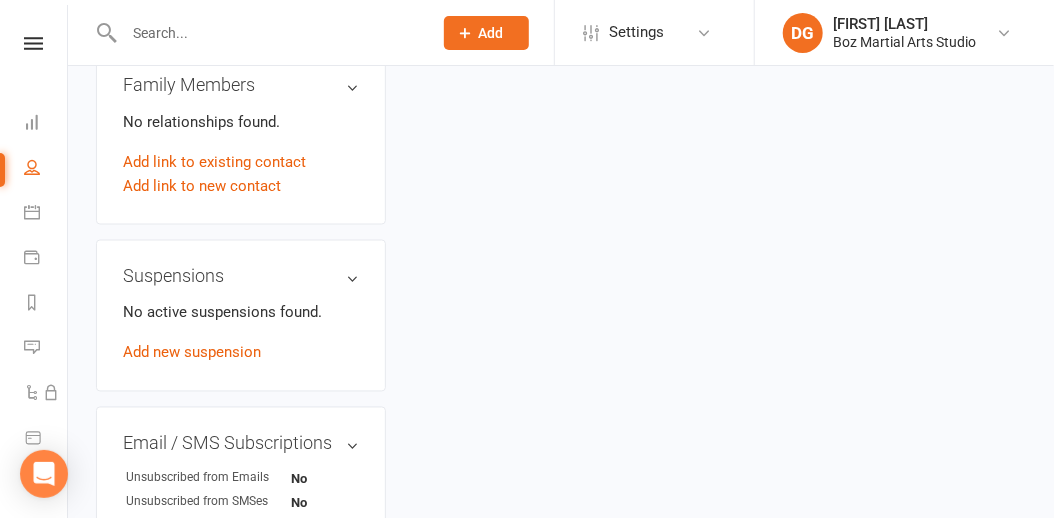 scroll, scrollTop: 0, scrollLeft: 0, axis: both 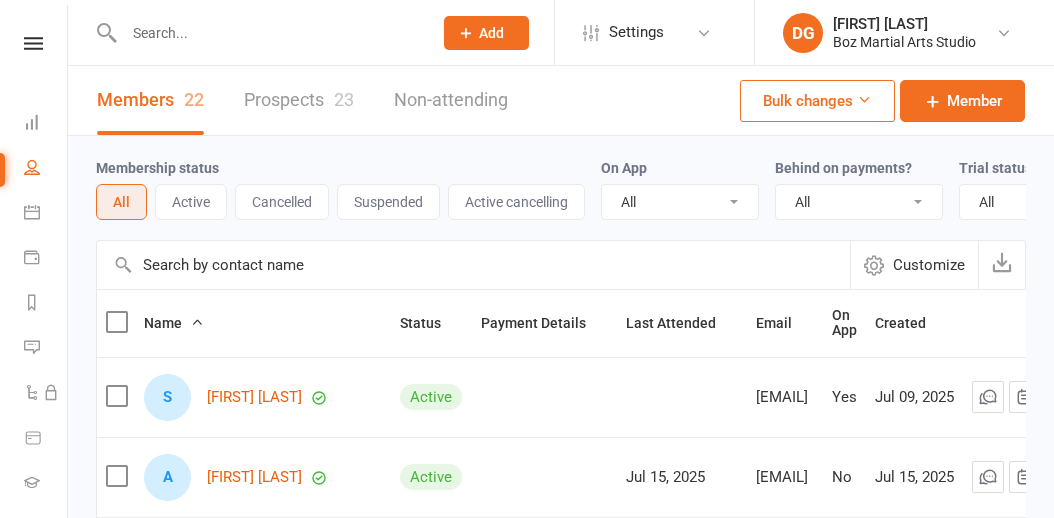 select on "100" 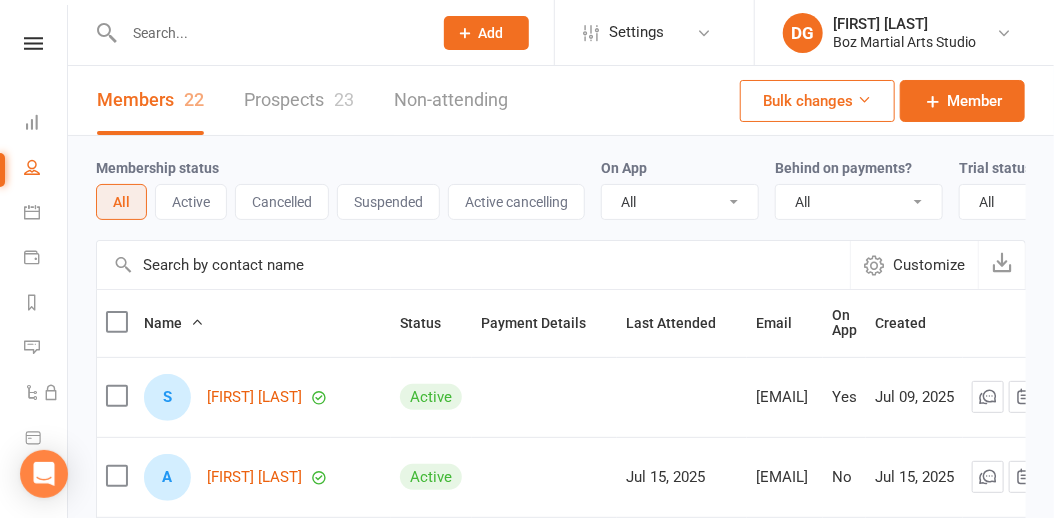 scroll, scrollTop: 0, scrollLeft: 0, axis: both 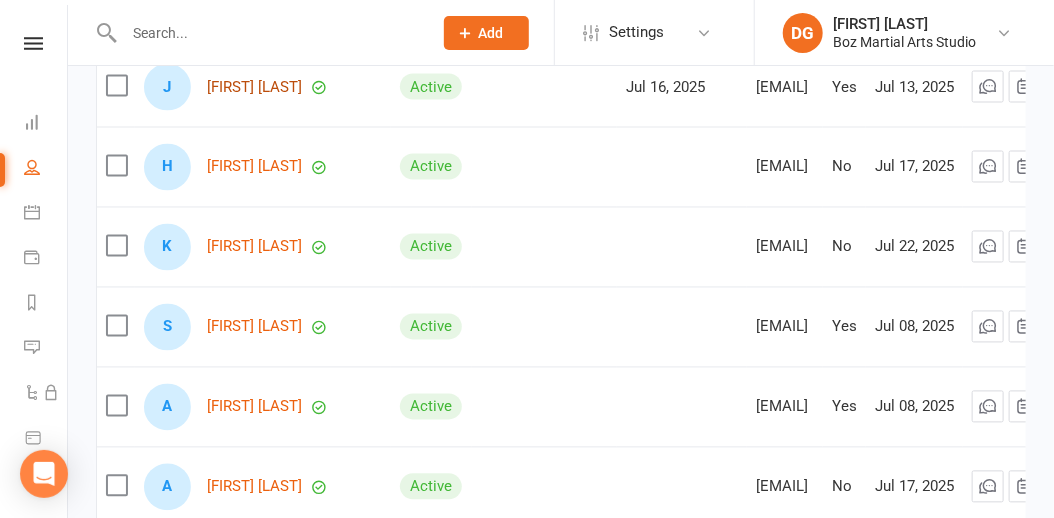 click on "Jye Farrugia" at bounding box center (254, 87) 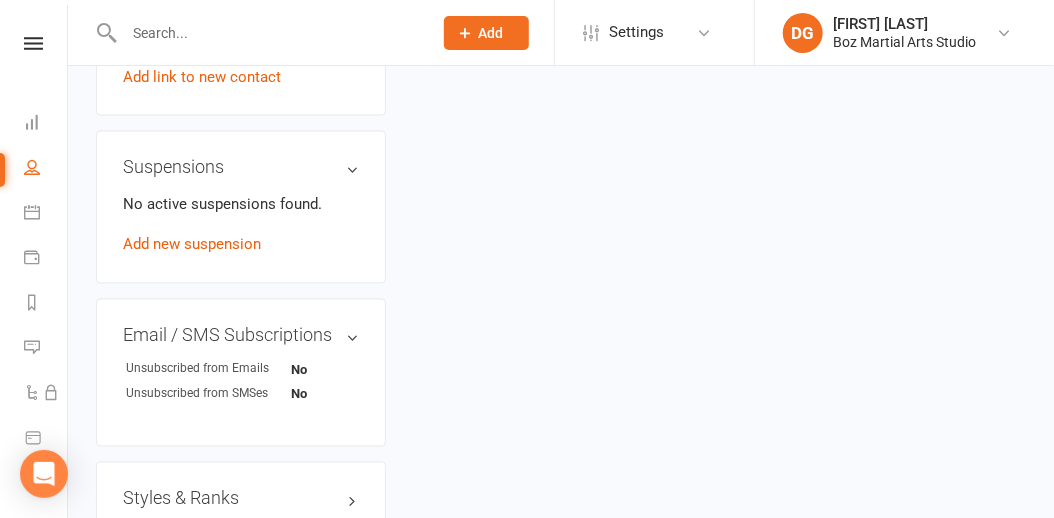 scroll, scrollTop: 0, scrollLeft: 0, axis: both 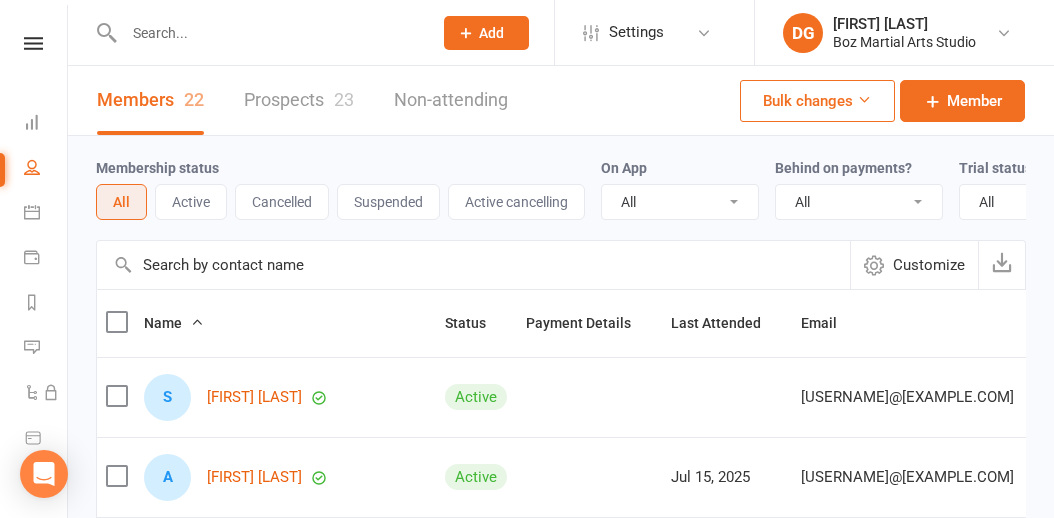 select on "100" 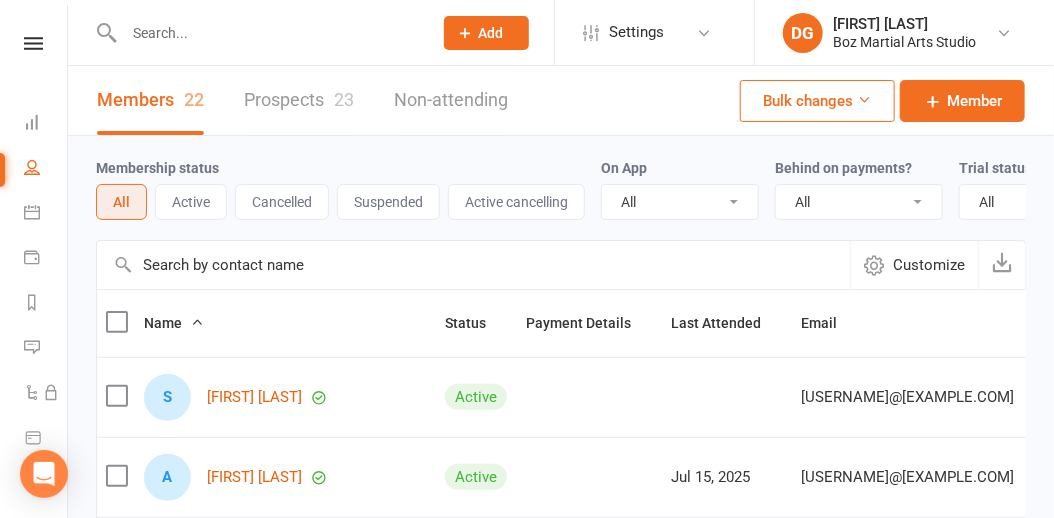 scroll, scrollTop: 0, scrollLeft: 0, axis: both 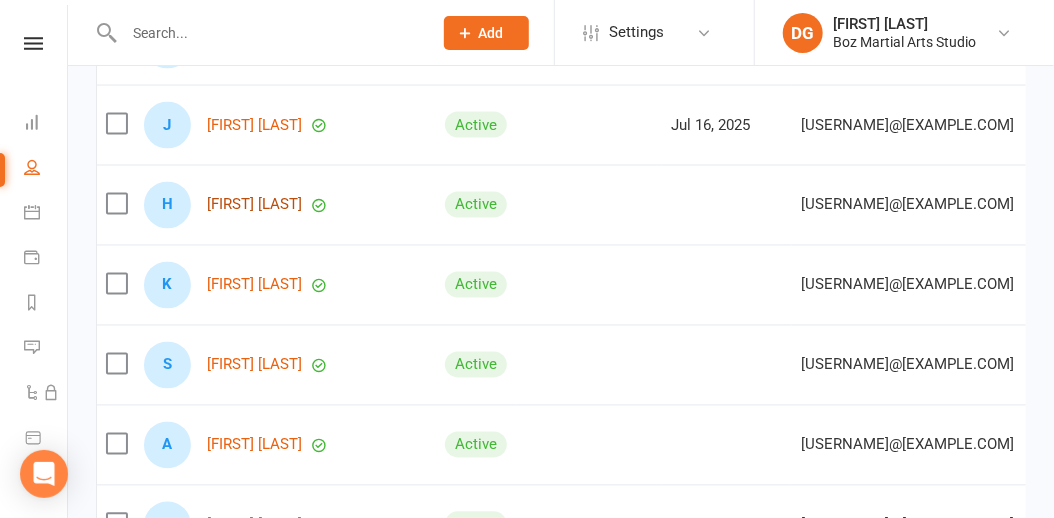 click on "[FIRST] [LAST]" at bounding box center [254, 205] 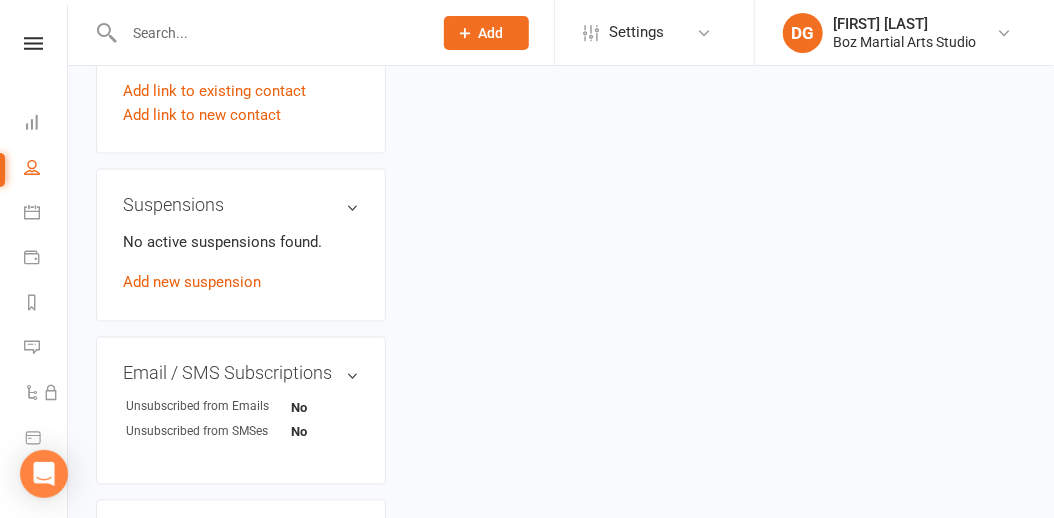 scroll, scrollTop: 0, scrollLeft: 0, axis: both 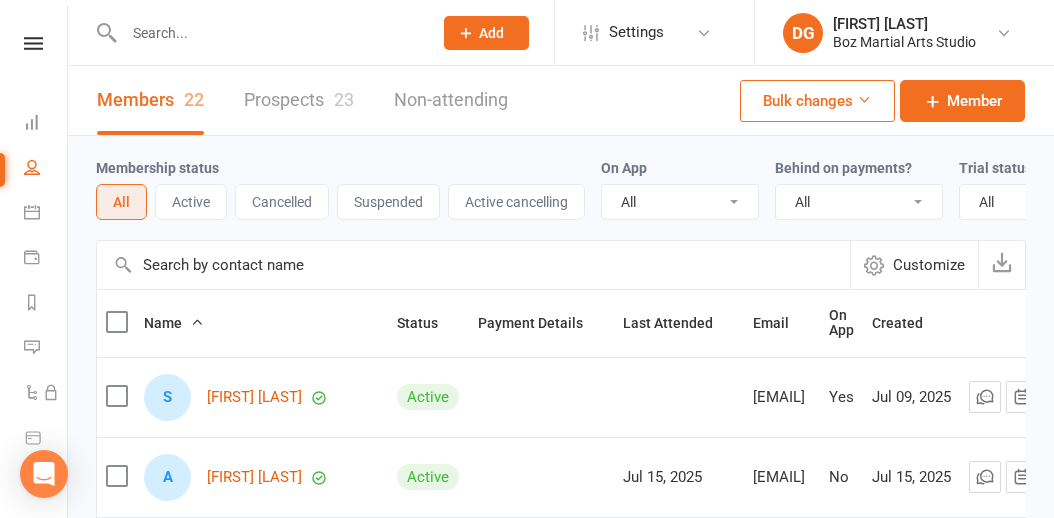select on "100" 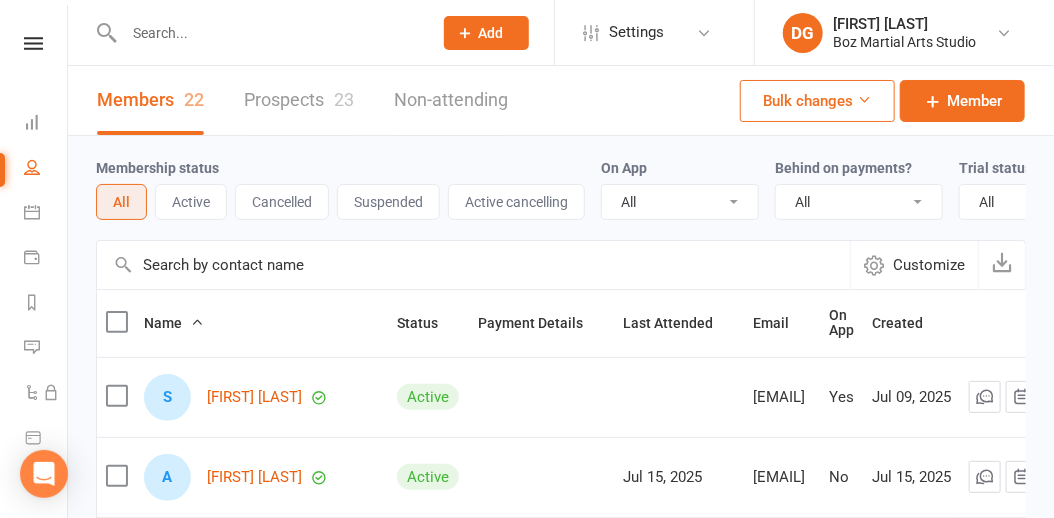 scroll, scrollTop: 0, scrollLeft: 0, axis: both 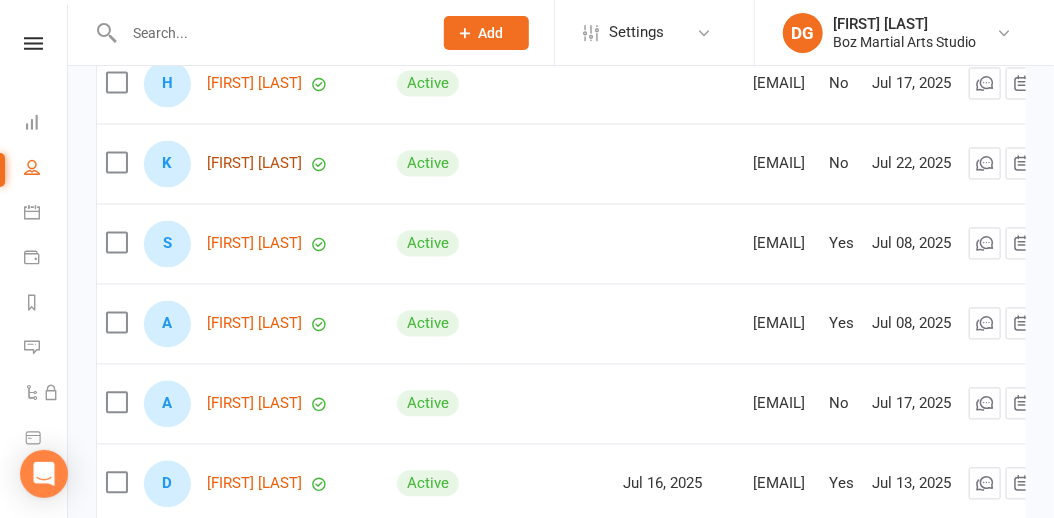 click on "[FIRST] [LAST]" at bounding box center [254, 164] 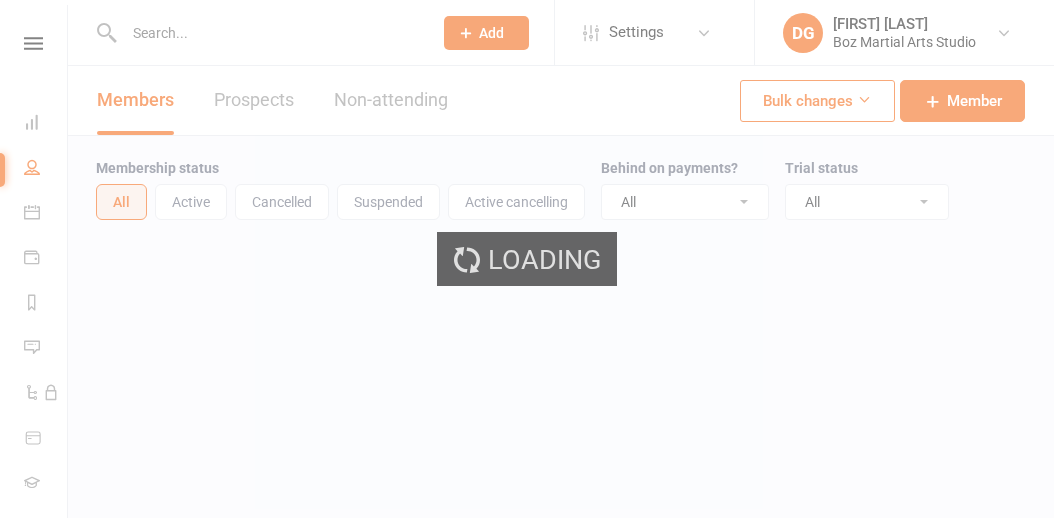 scroll, scrollTop: 0, scrollLeft: 0, axis: both 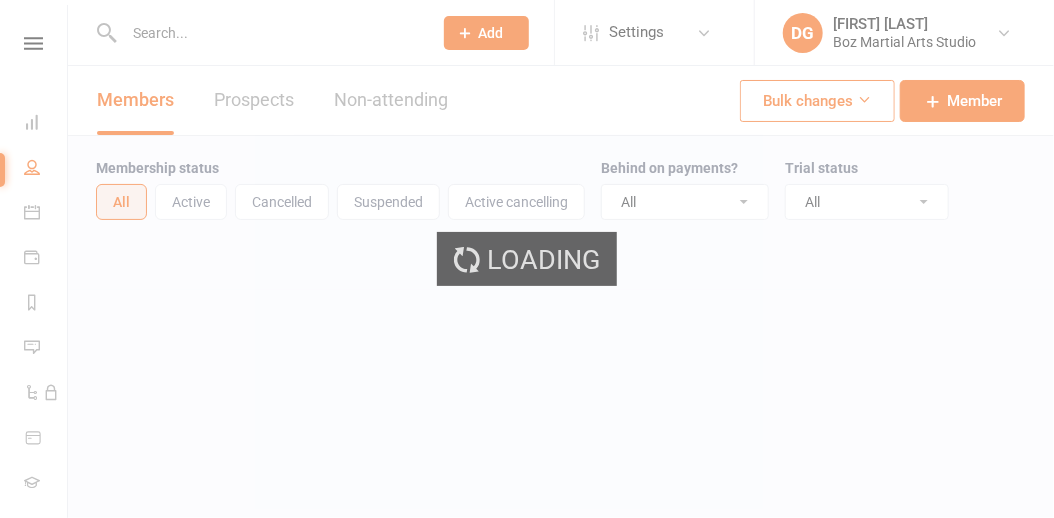 select on "100" 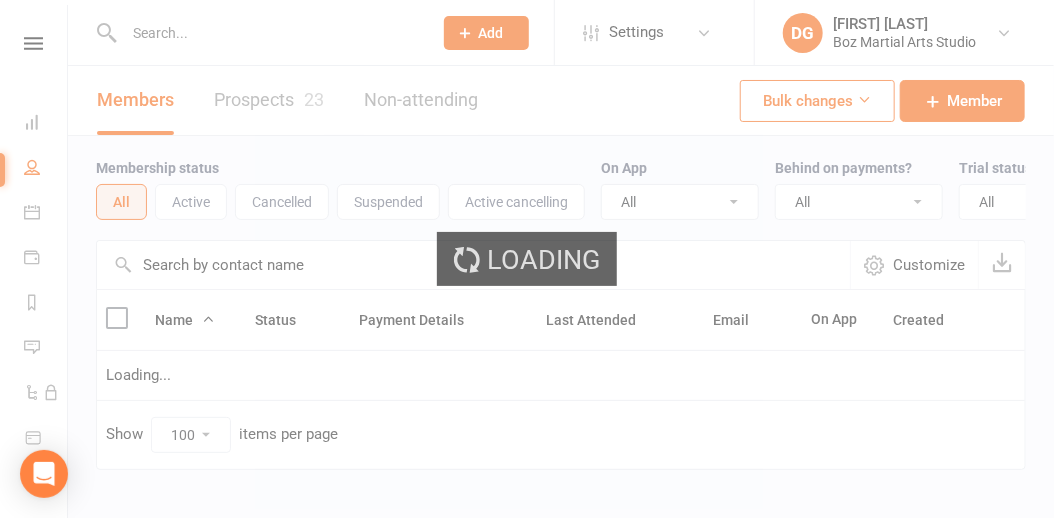 scroll, scrollTop: 0, scrollLeft: 0, axis: both 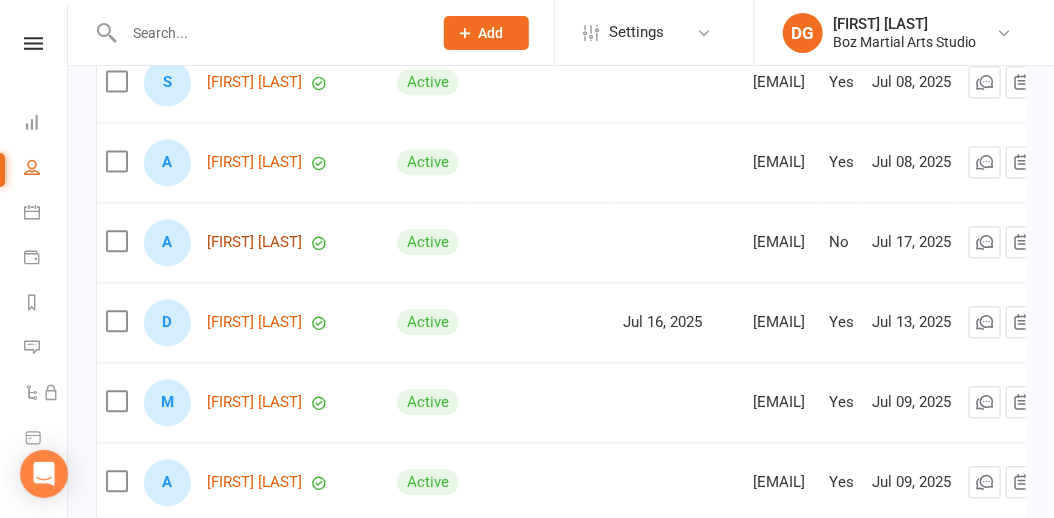 click on "[FIRST] [LAST]" at bounding box center (254, 242) 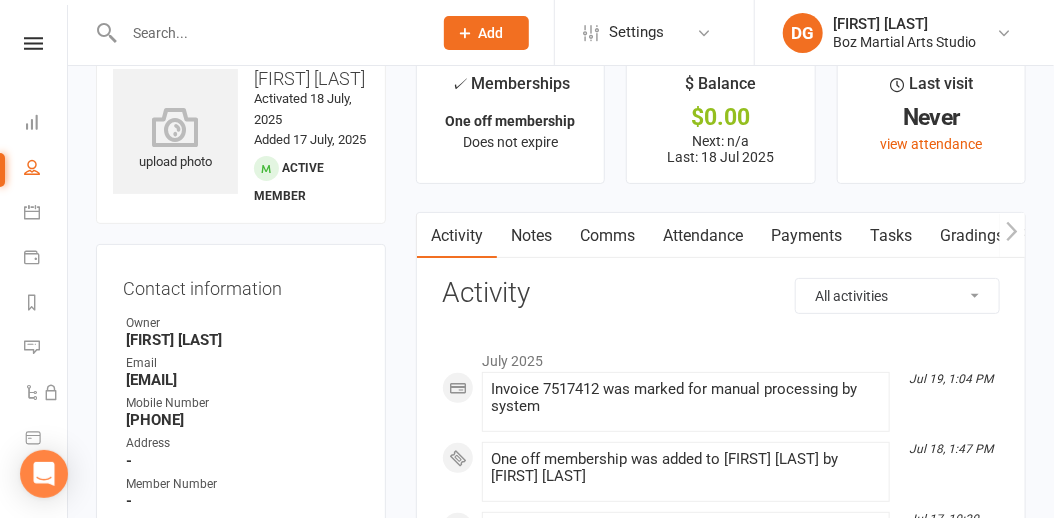 scroll, scrollTop: 0, scrollLeft: 0, axis: both 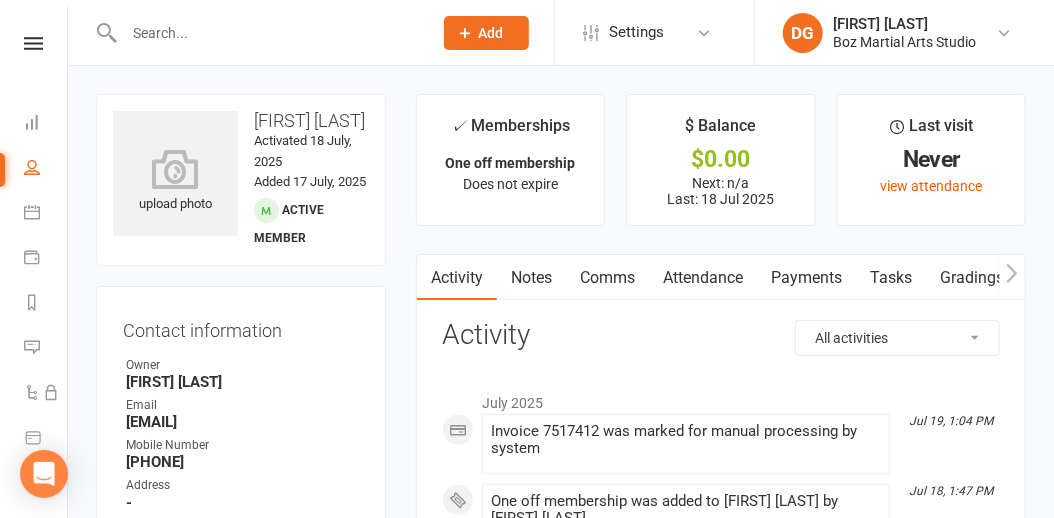select on "100" 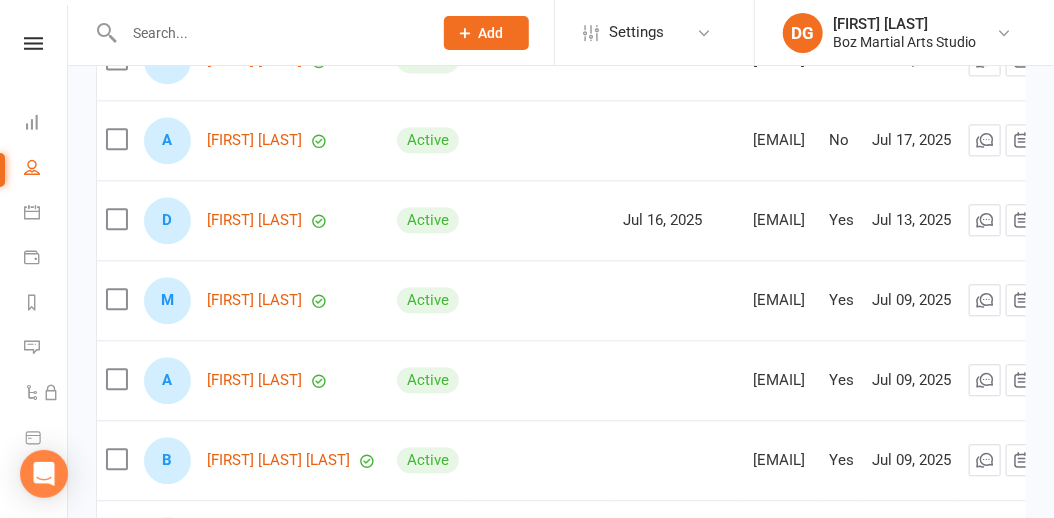 scroll, scrollTop: 1519, scrollLeft: 0, axis: vertical 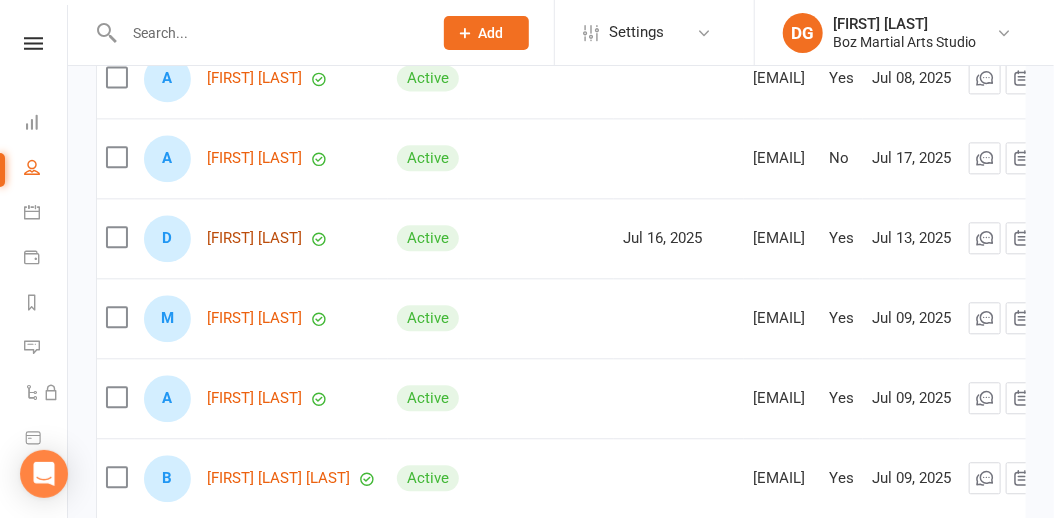 click on "[FIRST] [LAST]" at bounding box center [254, 238] 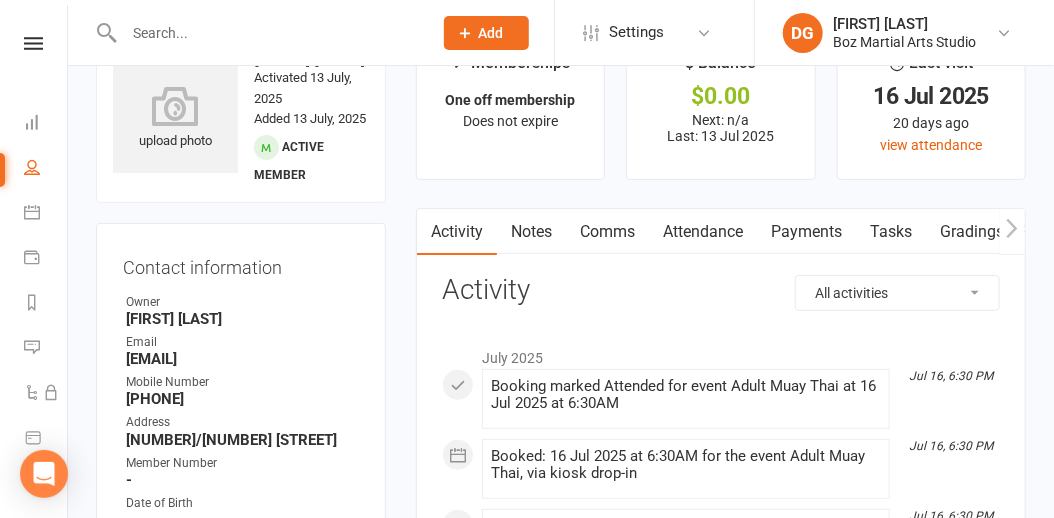 scroll, scrollTop: 0, scrollLeft: 0, axis: both 